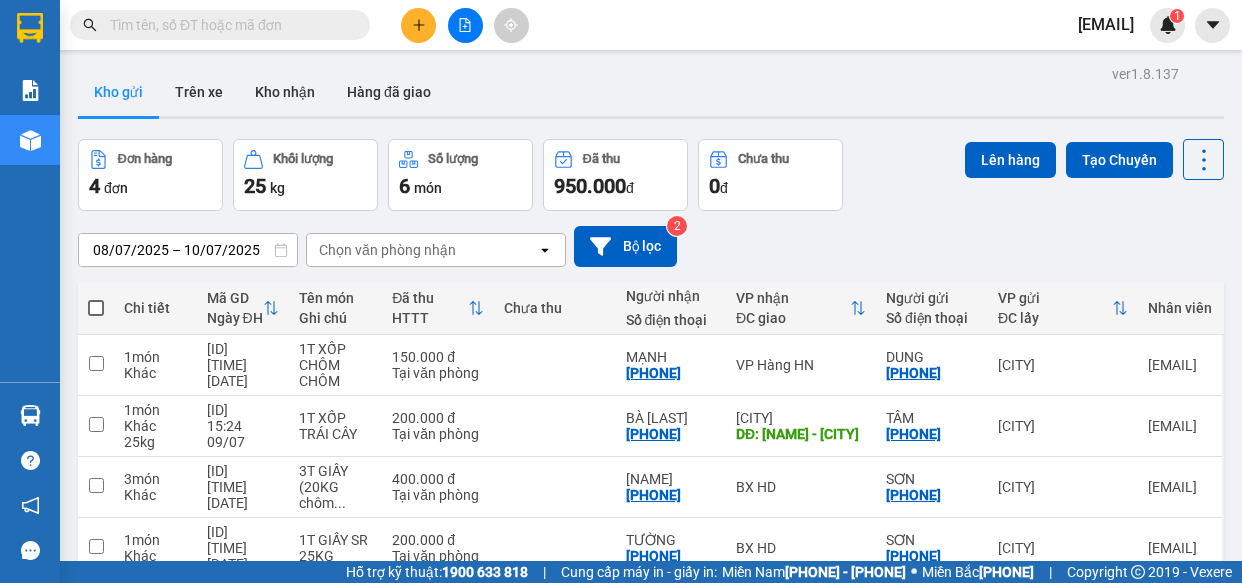 scroll, scrollTop: 0, scrollLeft: 0, axis: both 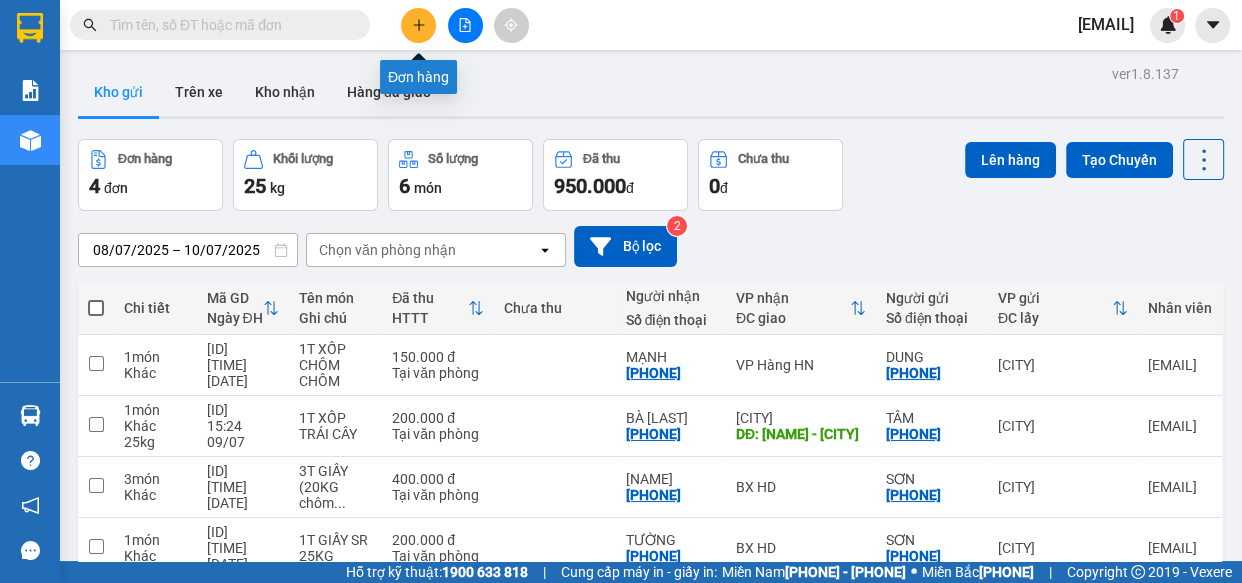 click at bounding box center (418, 24) 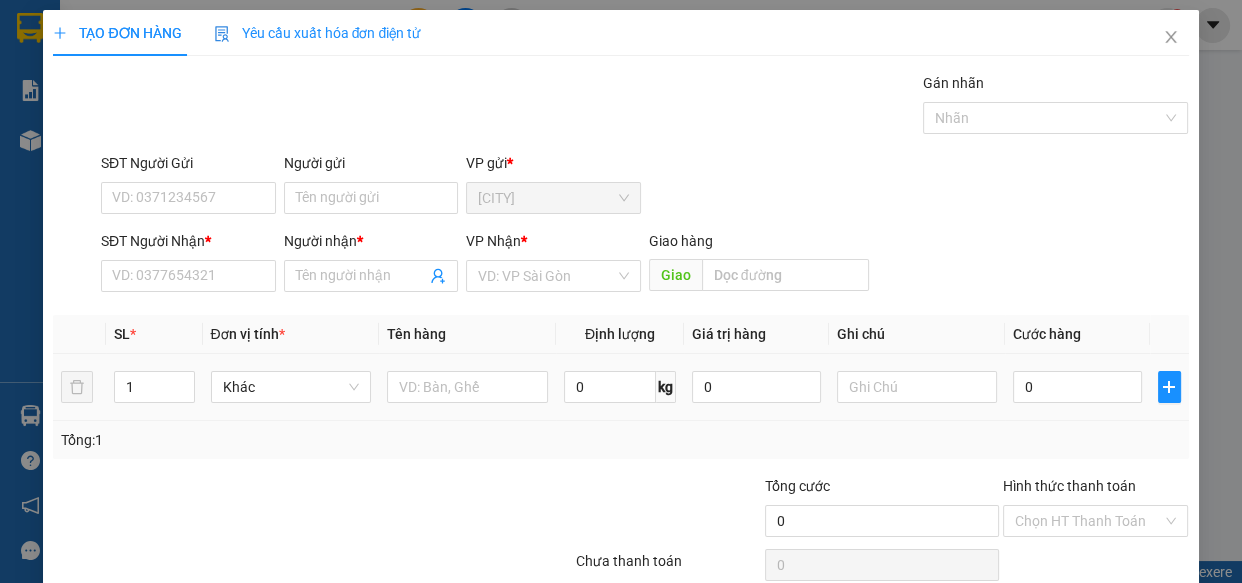 click at bounding box center [467, 387] 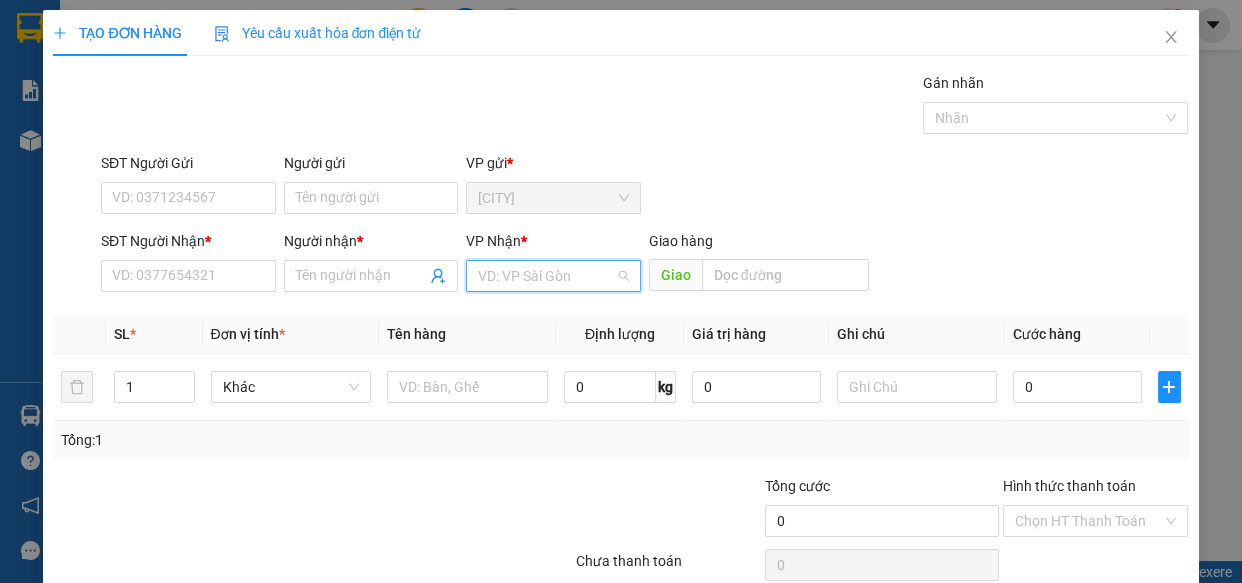 click at bounding box center [546, 276] 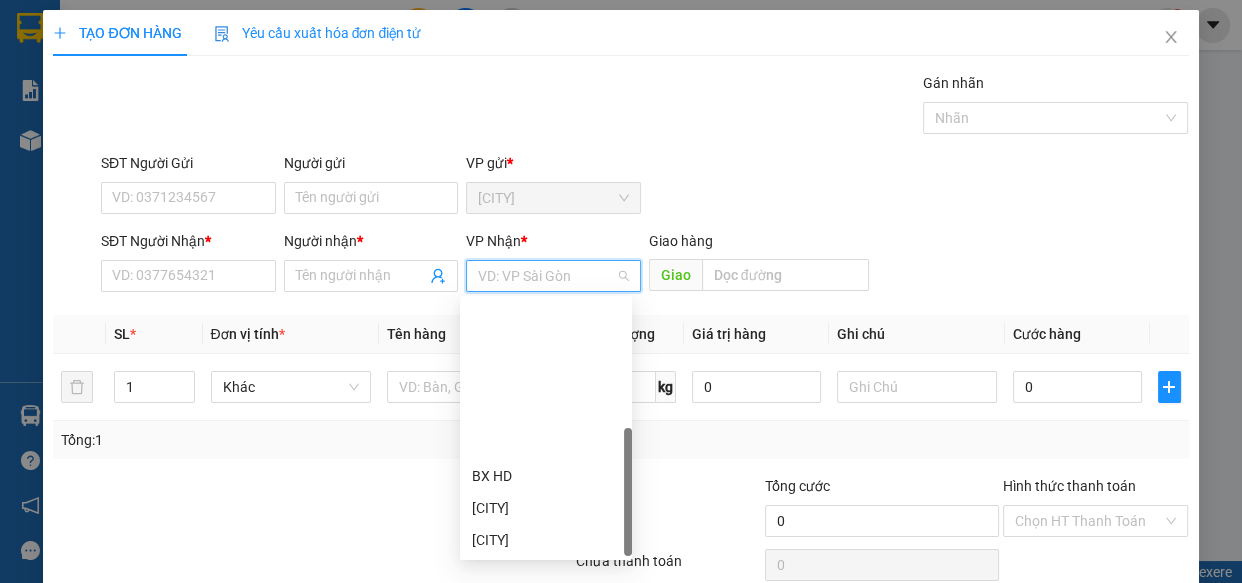 scroll, scrollTop: 191, scrollLeft: 0, axis: vertical 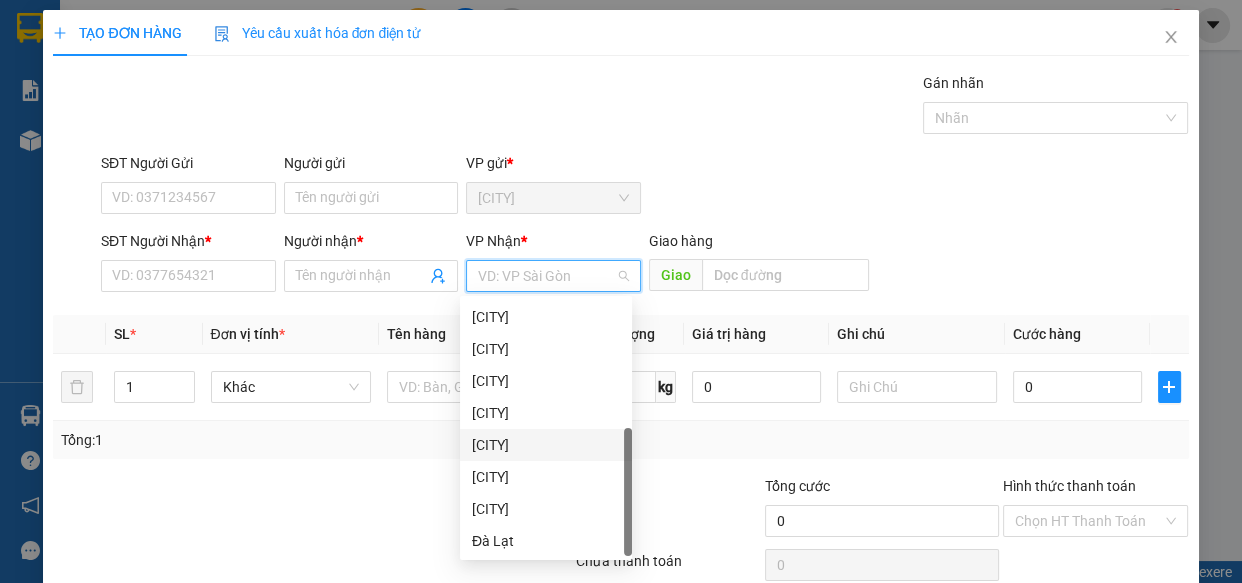 click on "[CITY]" at bounding box center [546, 445] 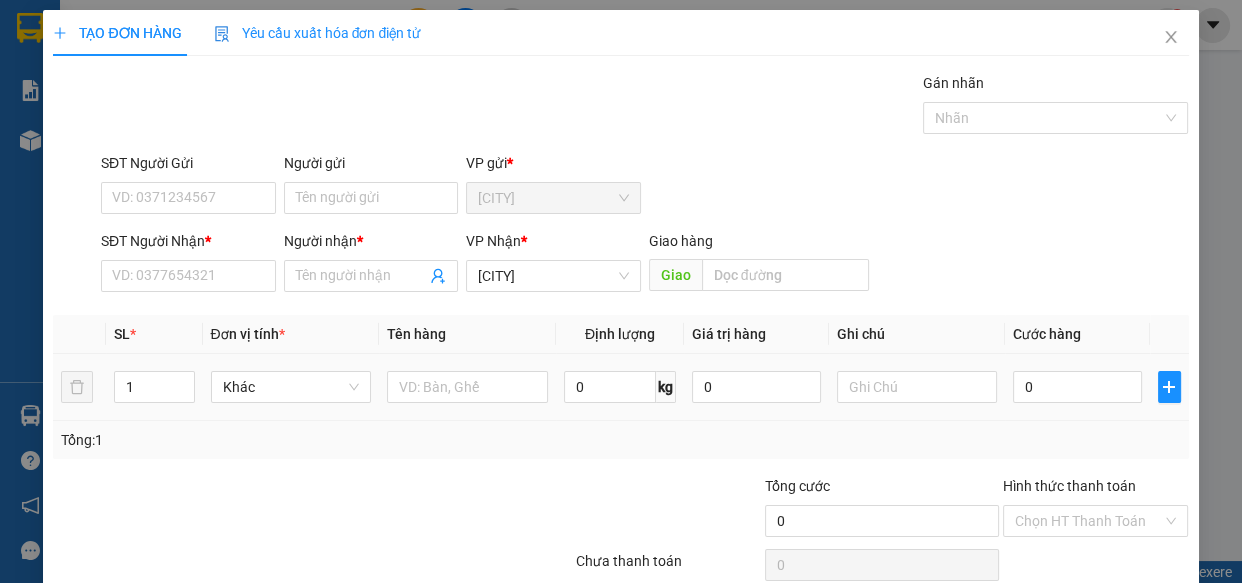 click at bounding box center [467, 387] 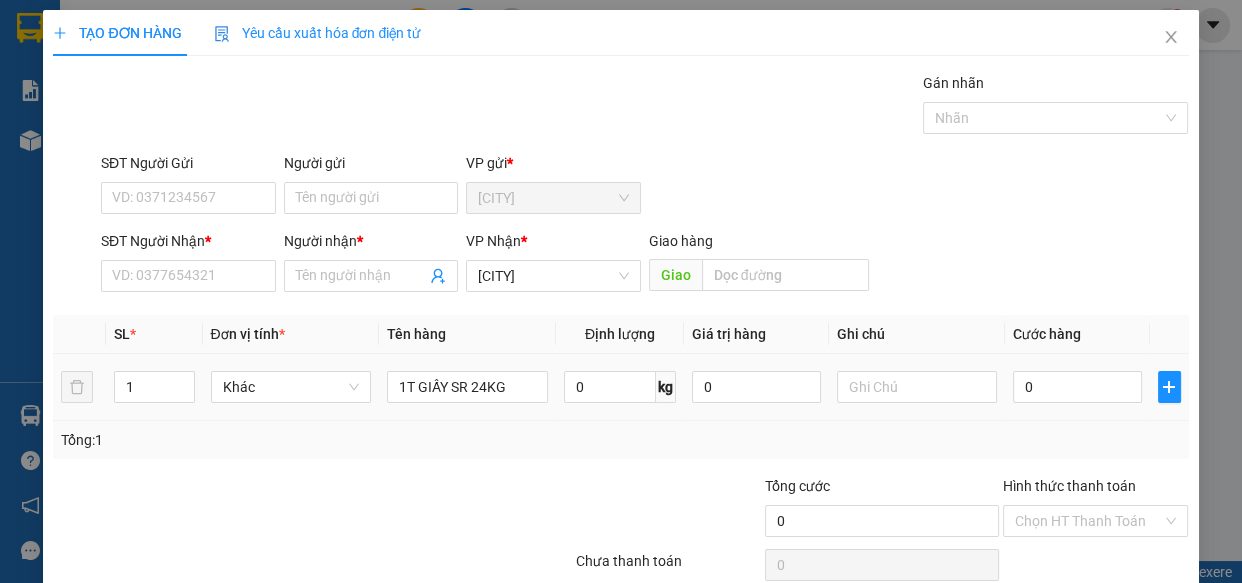 type on "1T GIẤY SR 24KG" 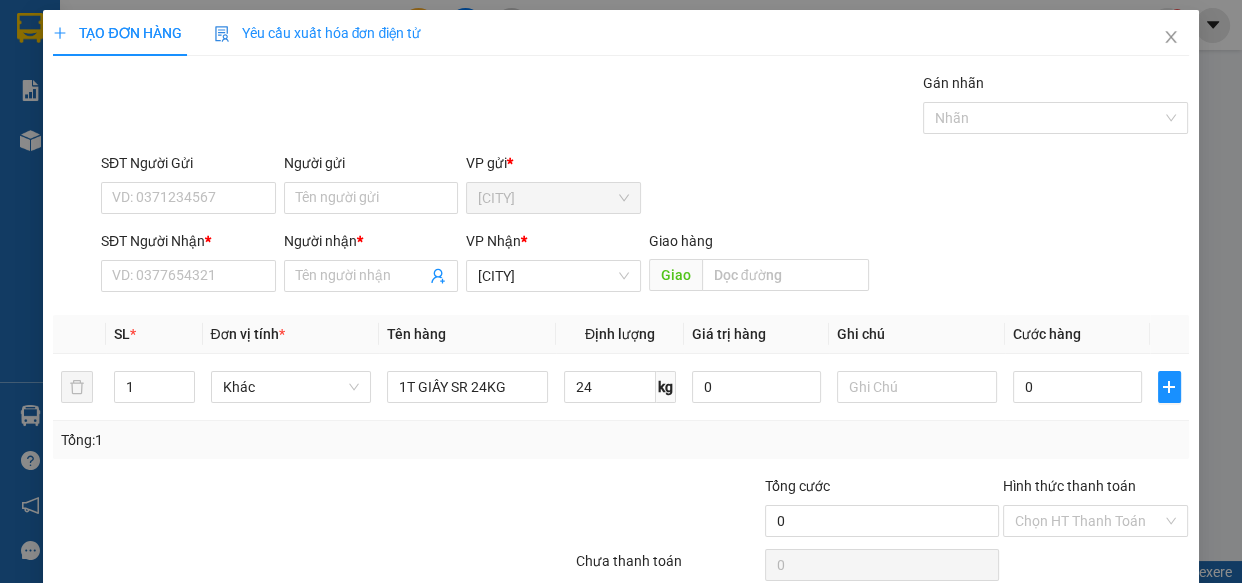 type on "24" 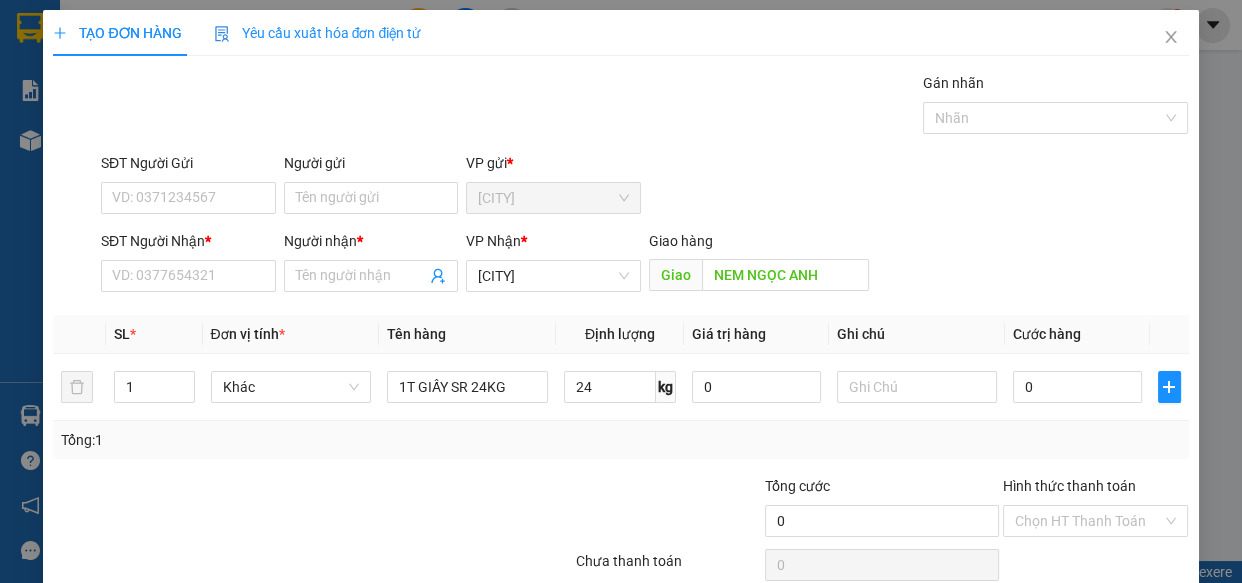 type on "NEM NGỌC ANH" 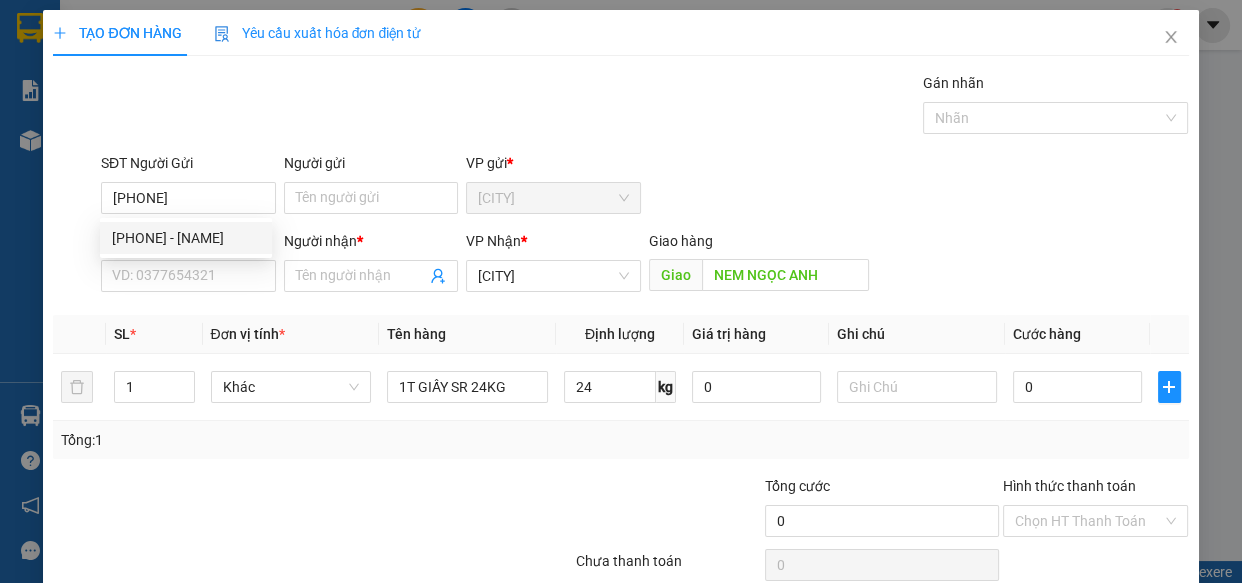 type on "[PHONE]" 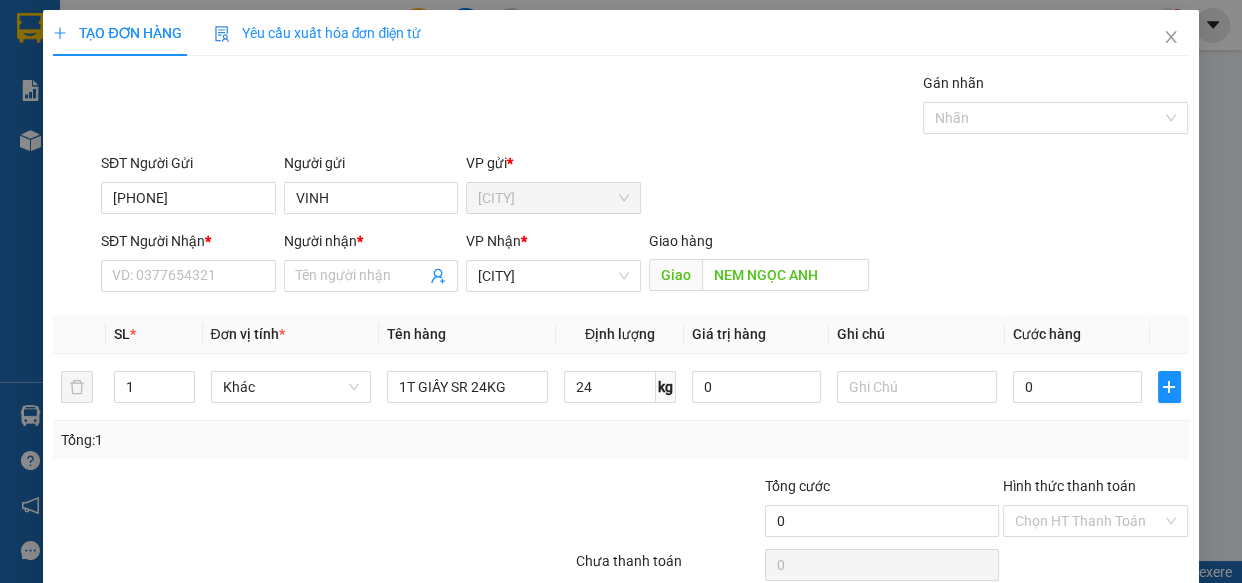 type on "VINH" 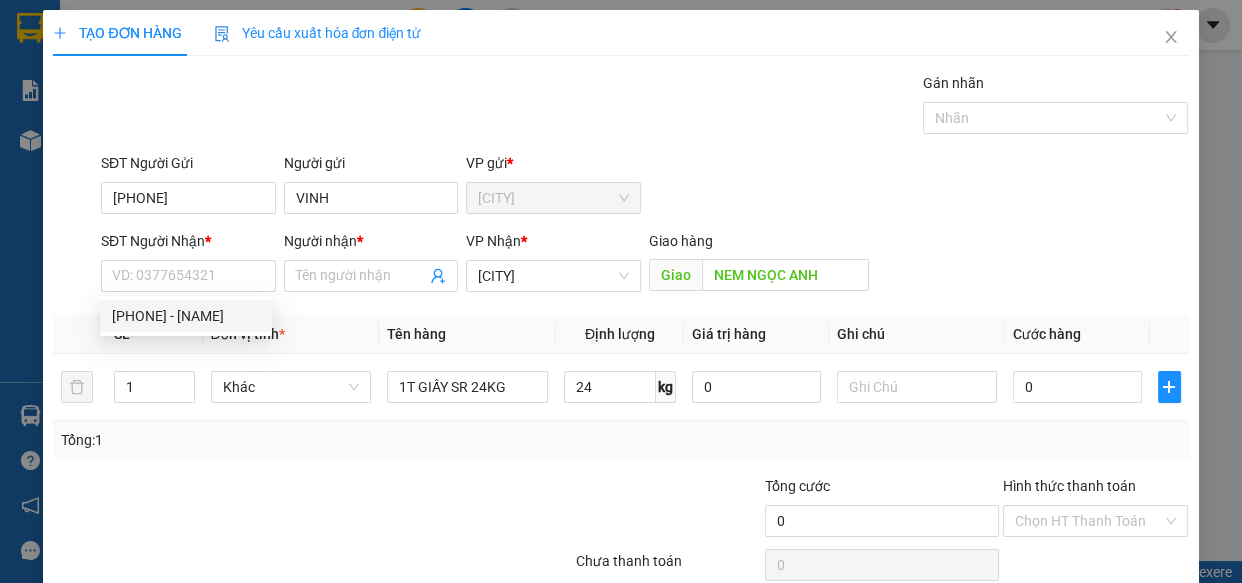 click on "[PHONE] - [NAME]" at bounding box center (0, 0) 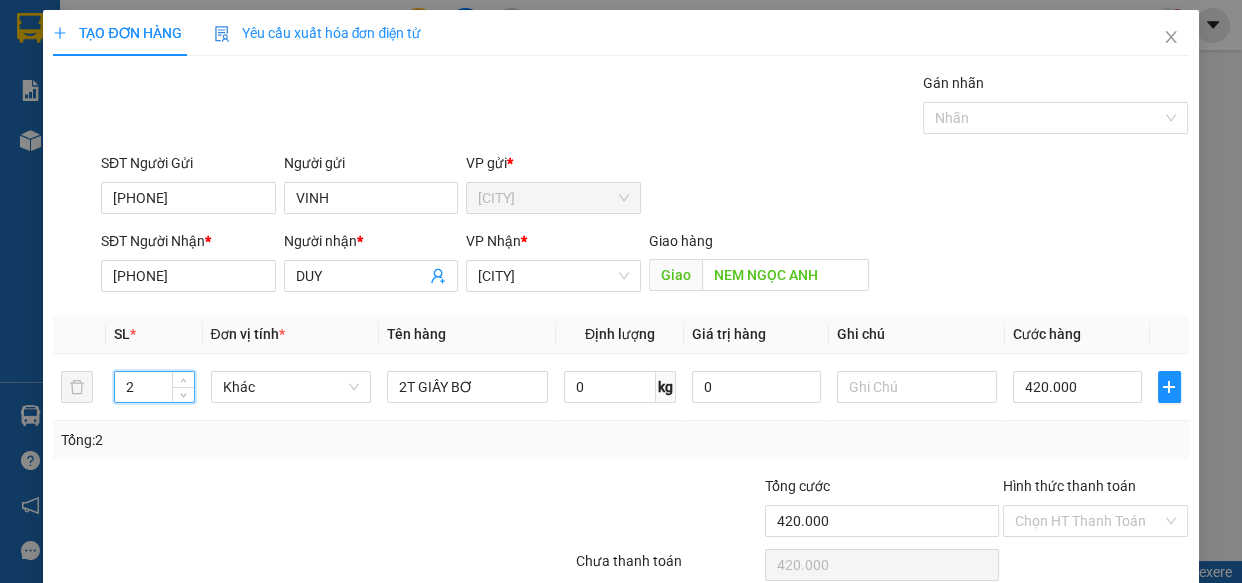 drag, startPoint x: 157, startPoint y: 385, endPoint x: 0, endPoint y: 391, distance: 157.11461 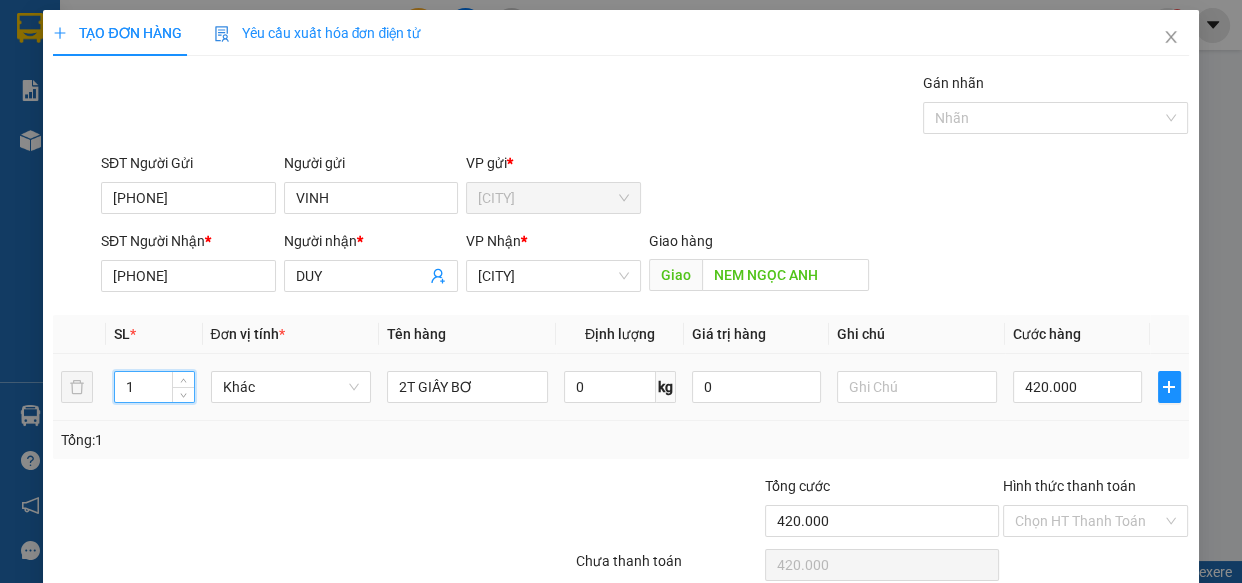 type on "1" 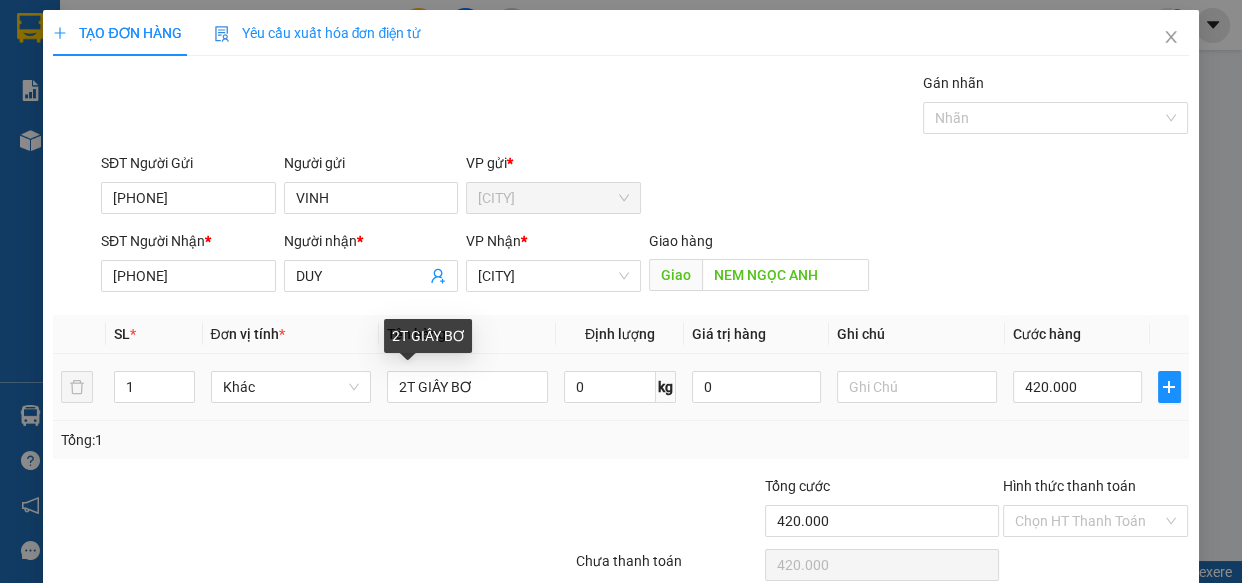 drag, startPoint x: 425, startPoint y: 390, endPoint x: 116, endPoint y: 352, distance: 311.3278 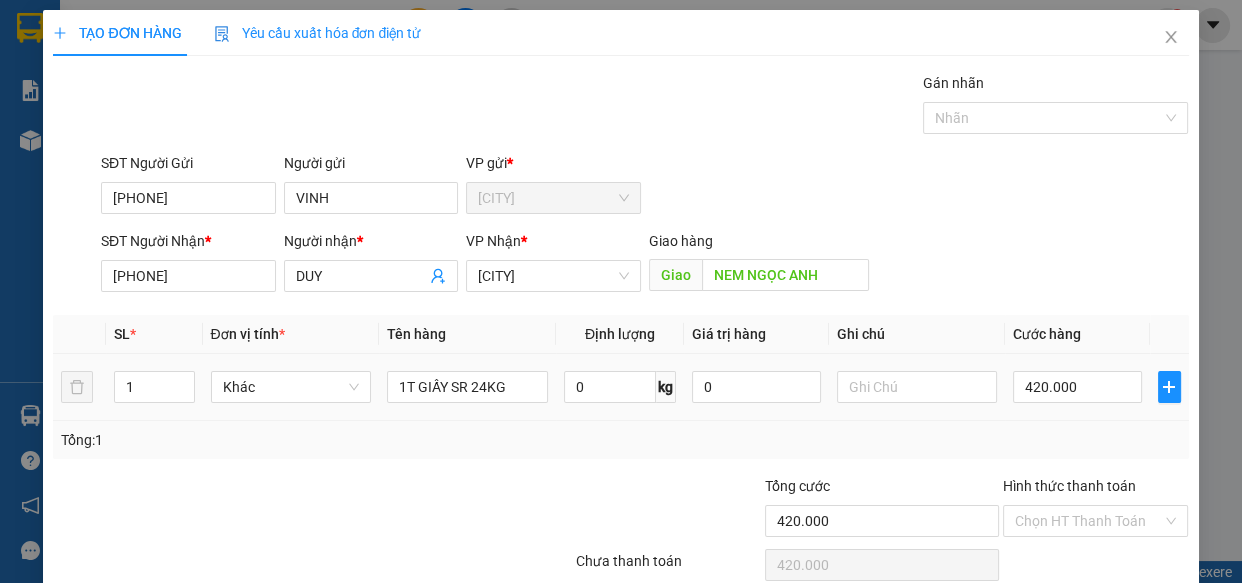 type on "1T GIẤY SR 24KG" 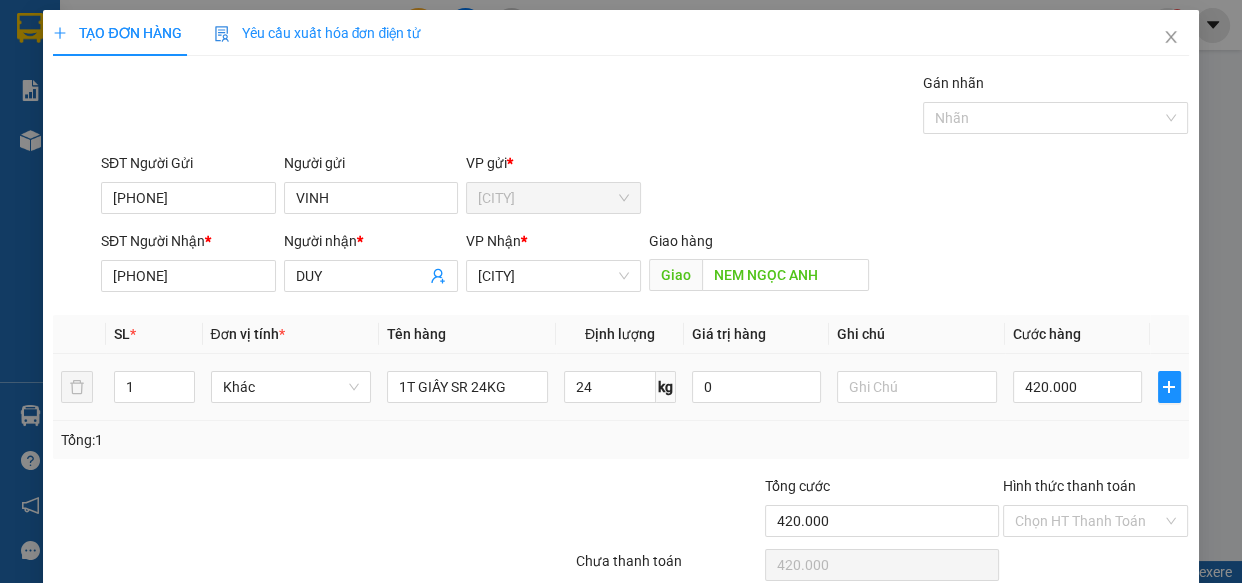 type on "24" 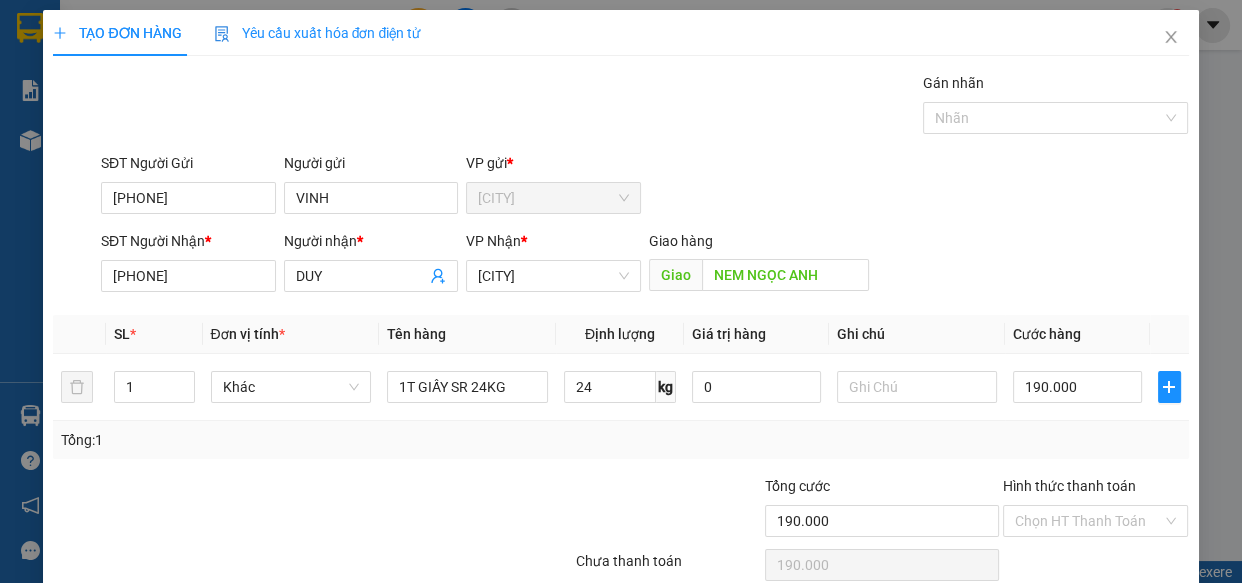 type on "190.000" 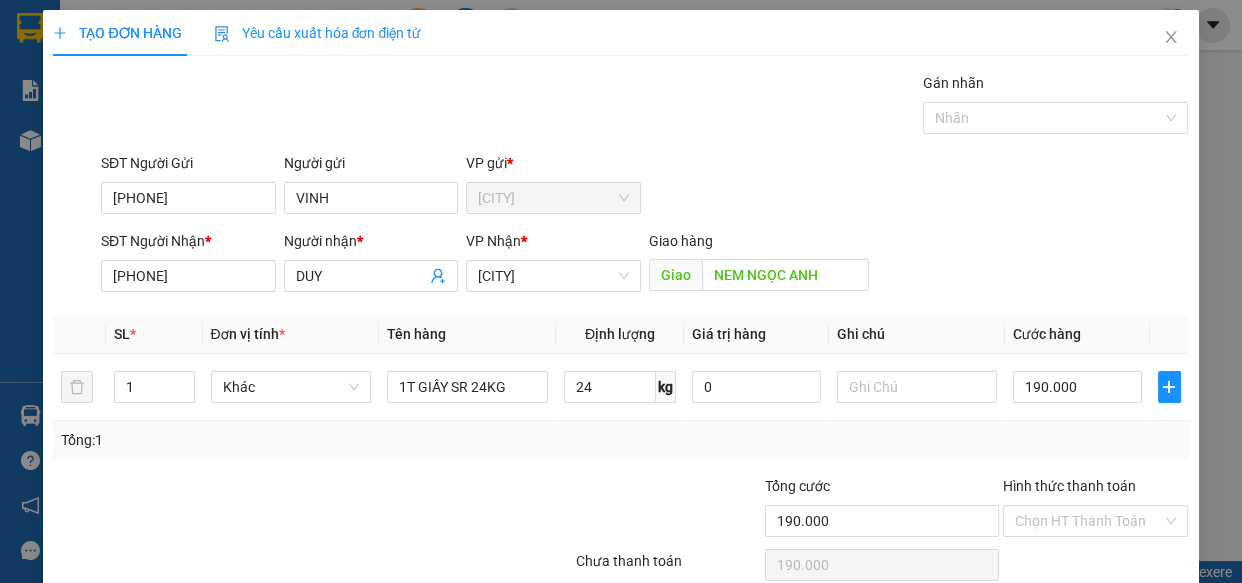 click on "Hình thức thanh toán" at bounding box center (1089, 521) 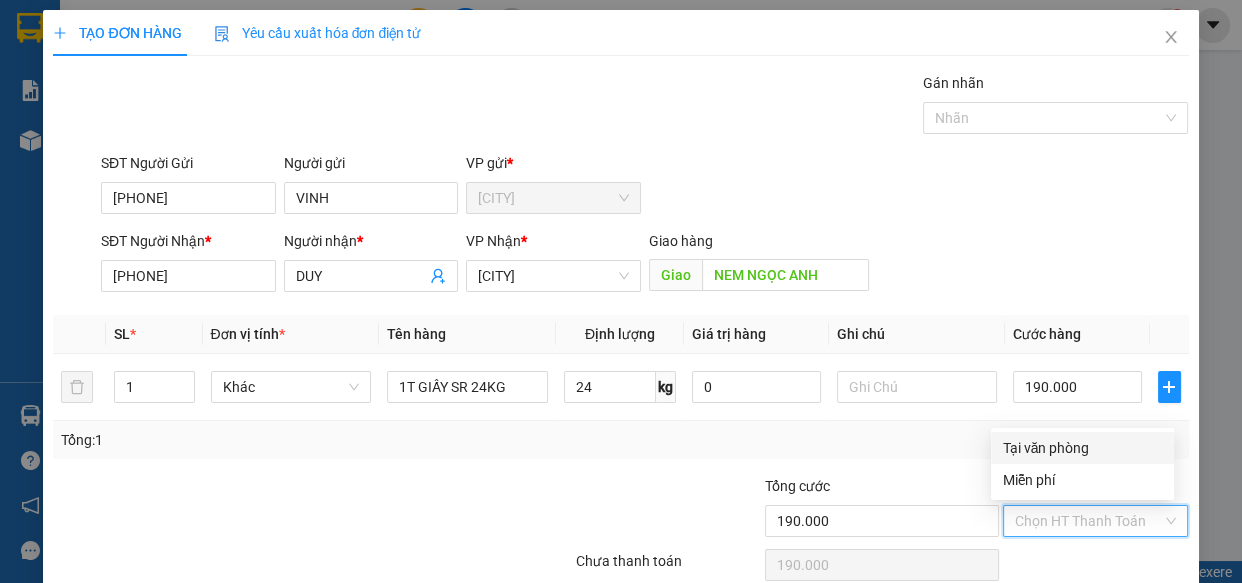 click on "Tại văn phòng" at bounding box center [1082, 448] 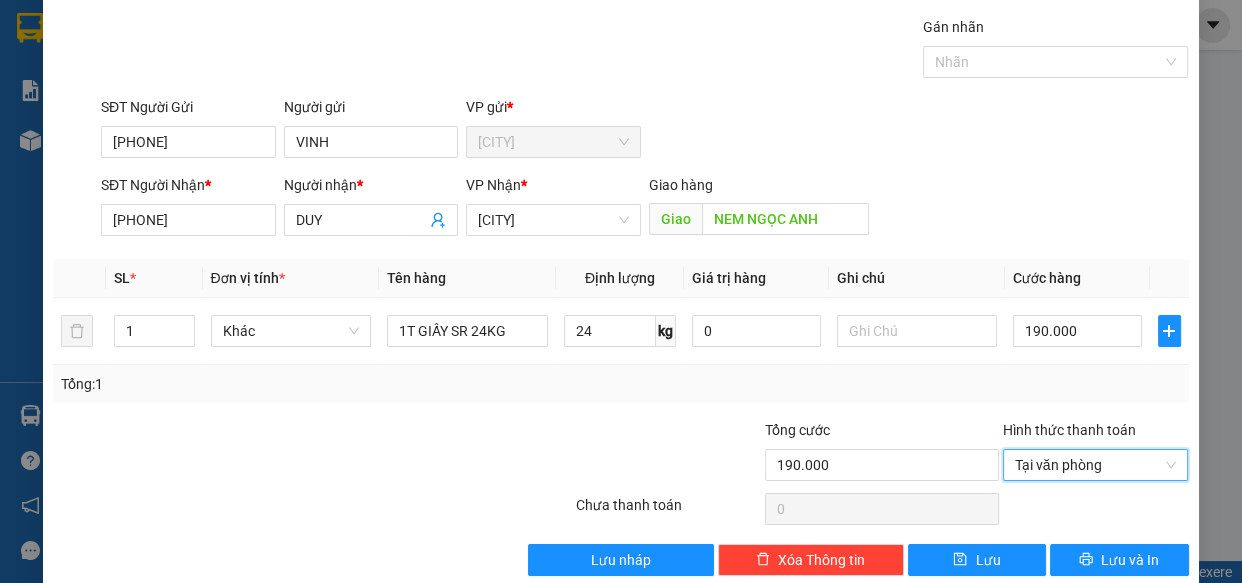 scroll, scrollTop: 87, scrollLeft: 0, axis: vertical 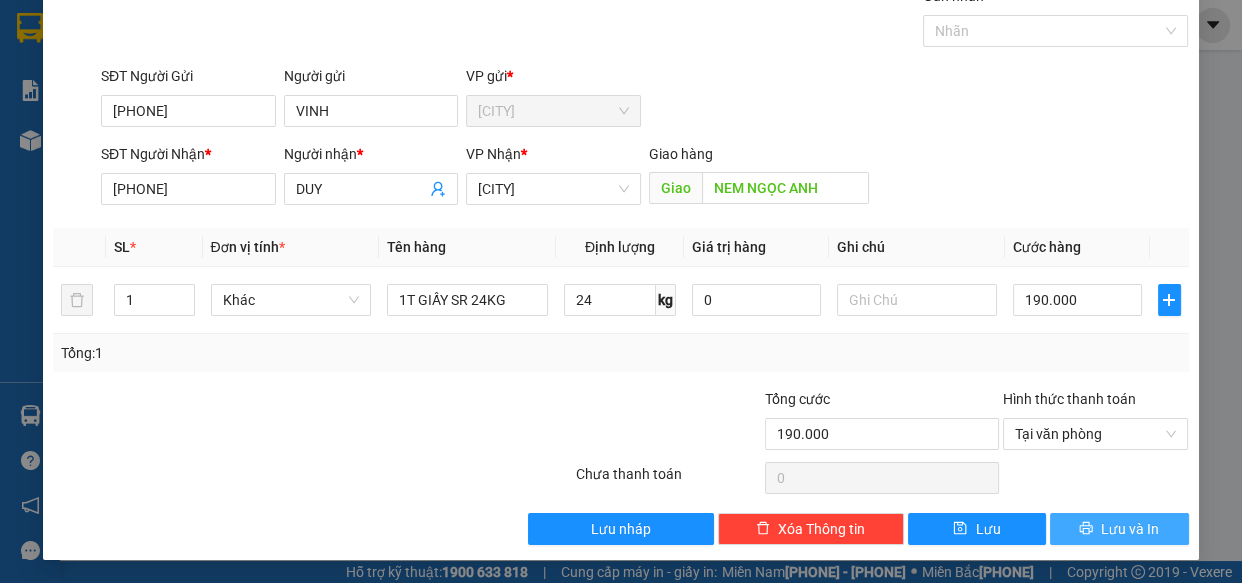 click at bounding box center (1086, 528) 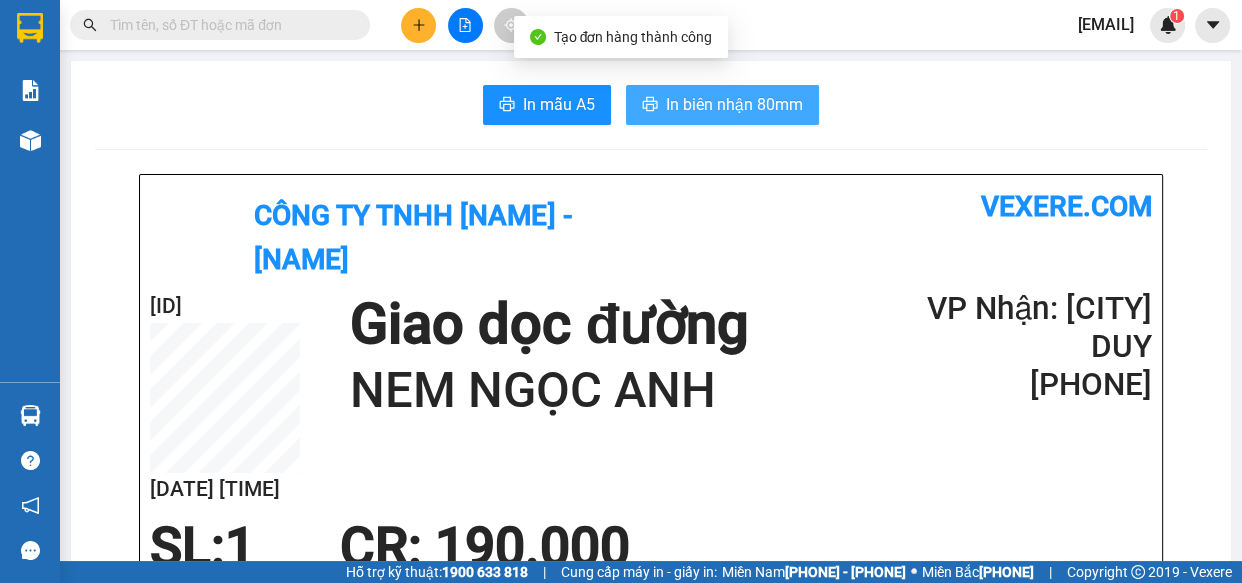 click on "In biên nhận 80mm" at bounding box center [734, 104] 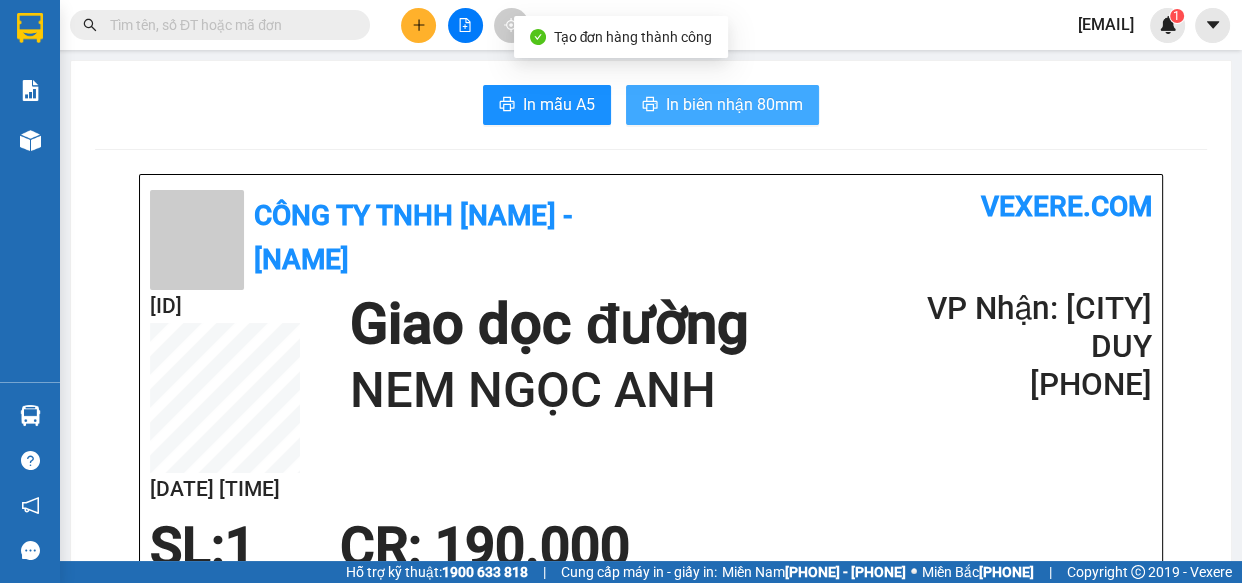 scroll, scrollTop: 0, scrollLeft: 0, axis: both 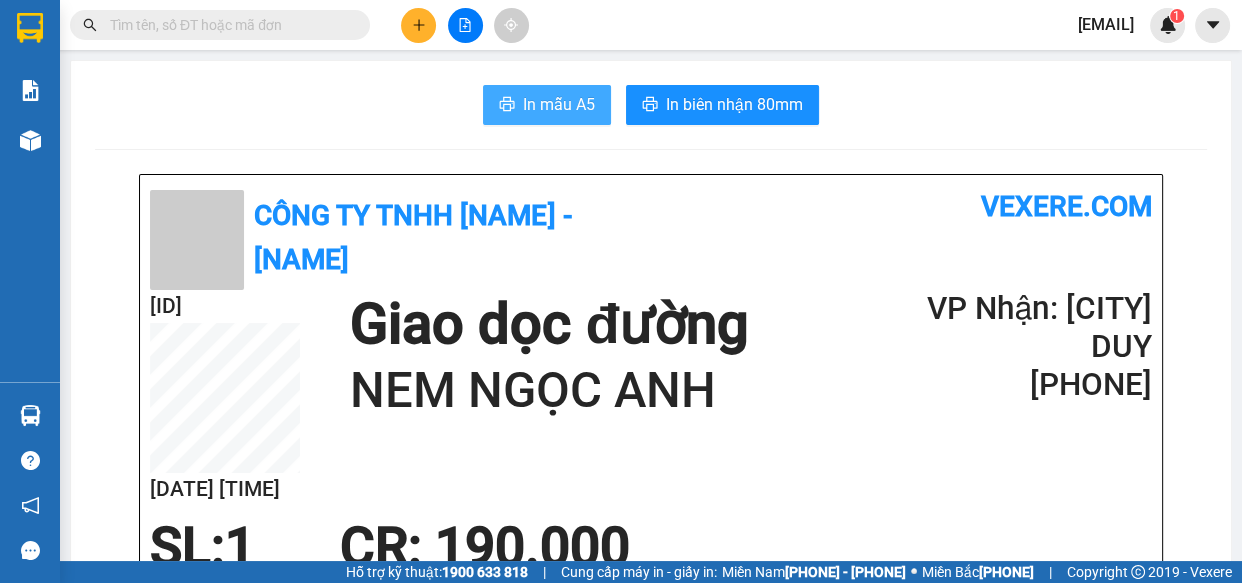 click on "In mẫu A5" at bounding box center [559, 104] 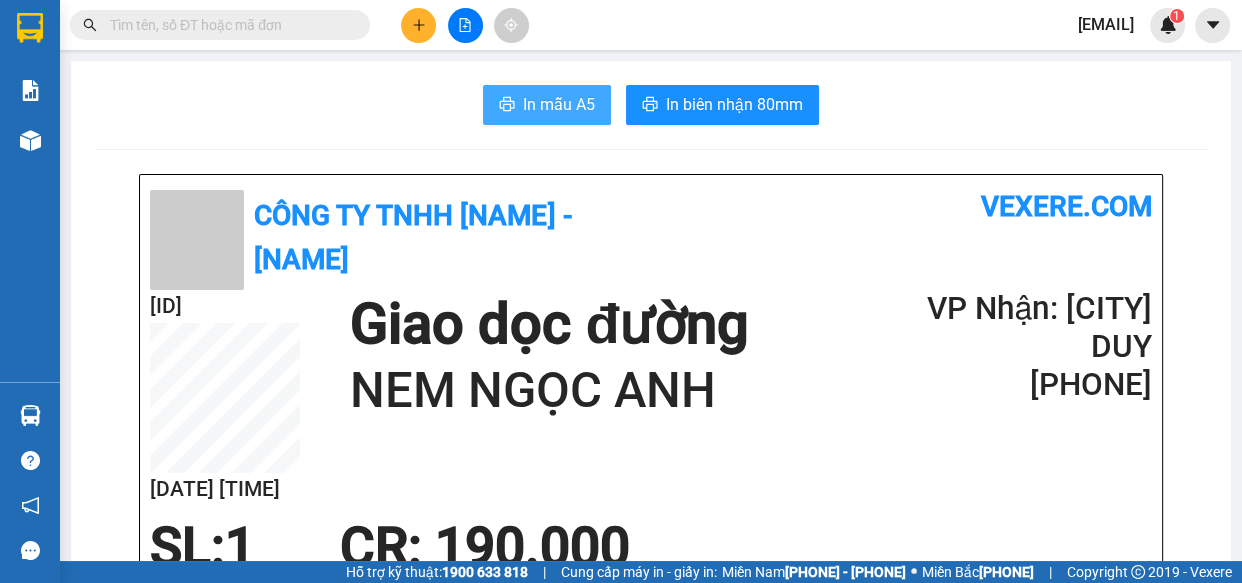 scroll, scrollTop: 0, scrollLeft: 0, axis: both 